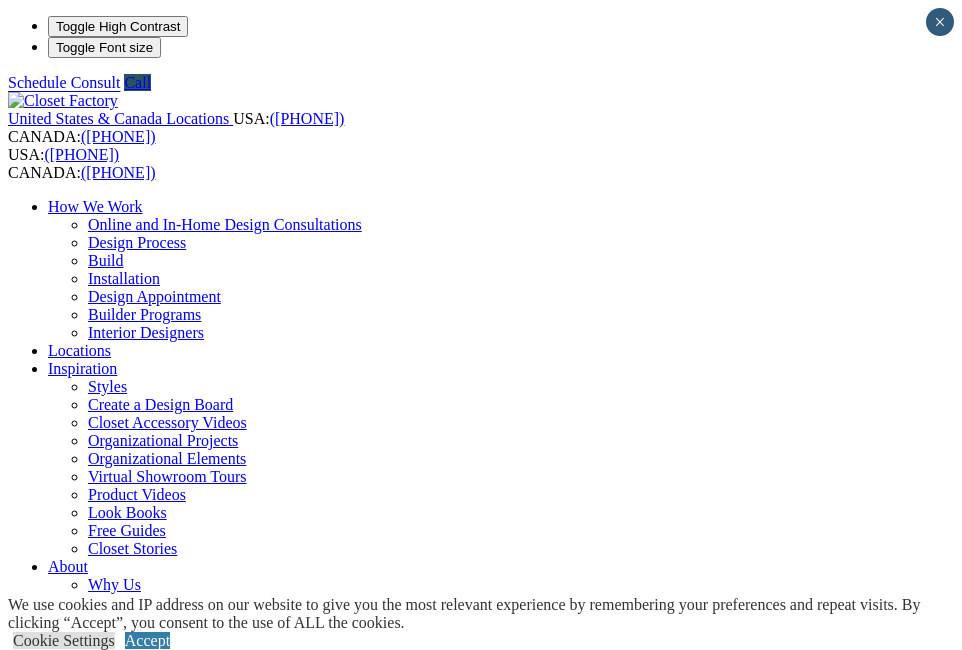 scroll, scrollTop: 0, scrollLeft: 0, axis: both 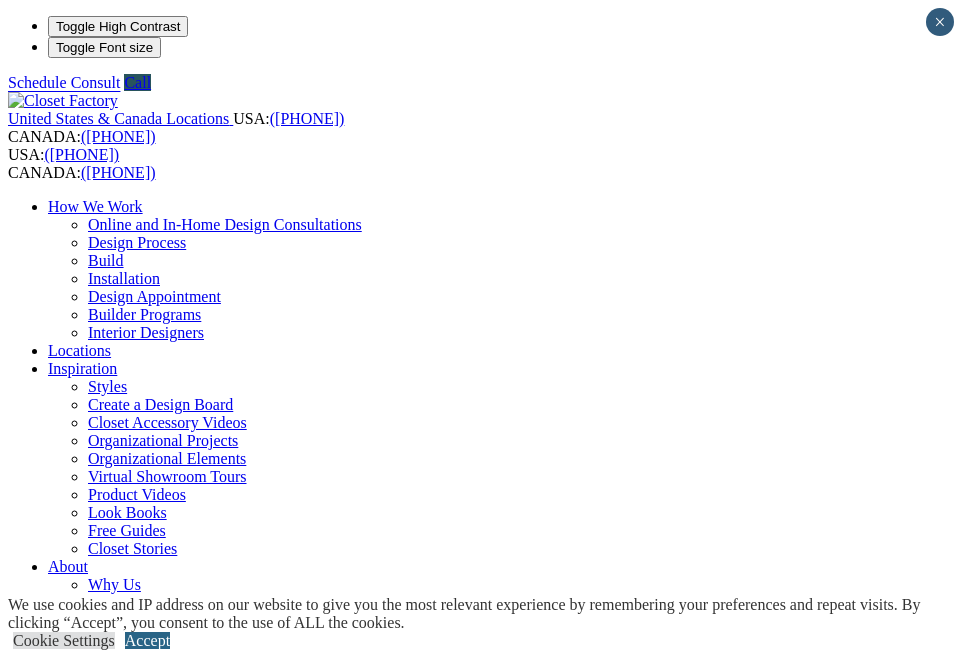 click on "Accept" at bounding box center [147, 640] 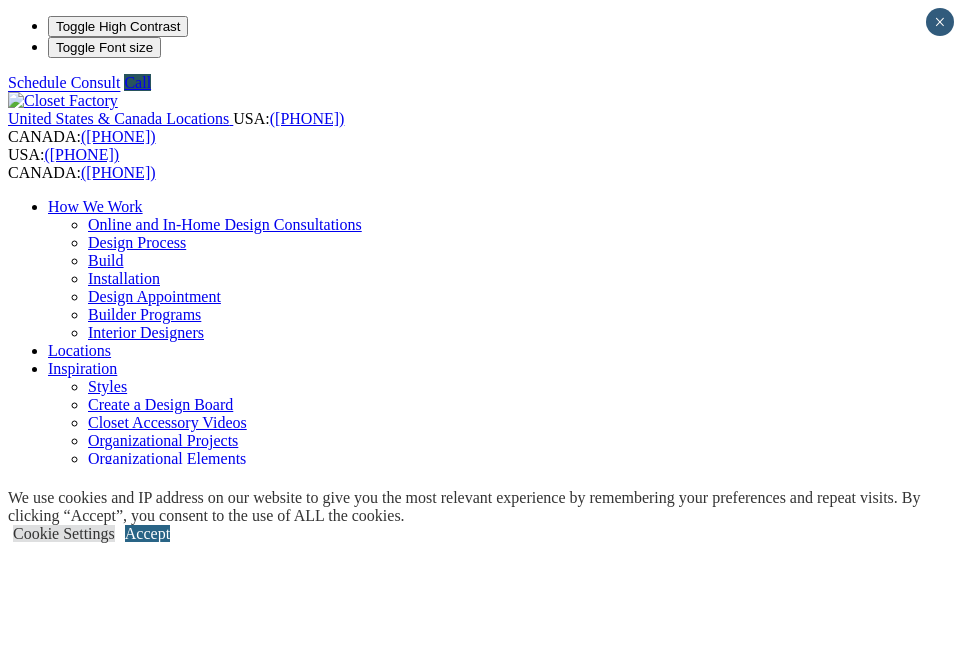 click at bounding box center [162, 1497] 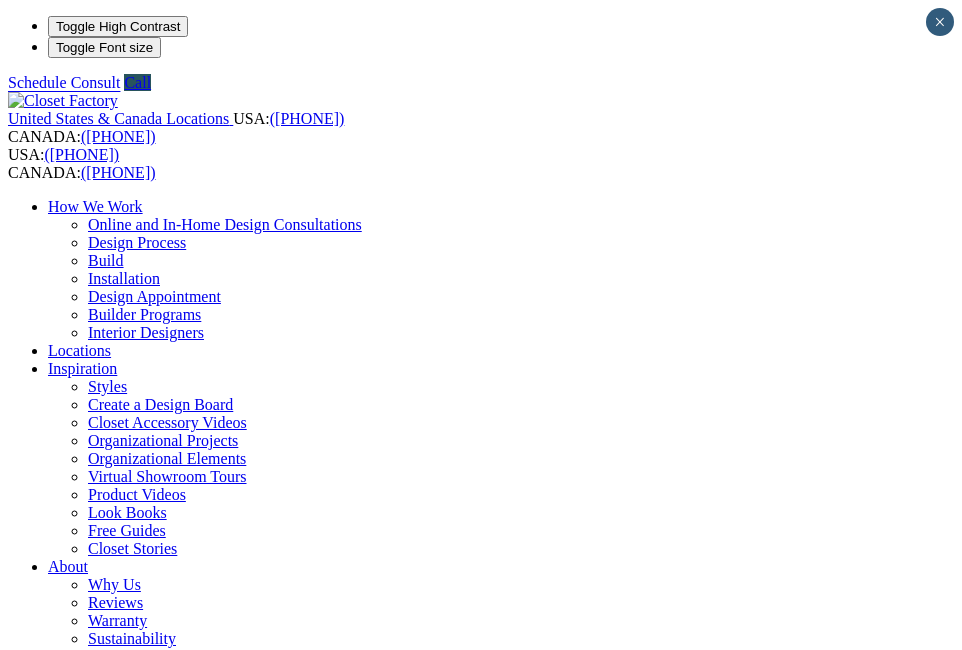 click at bounding box center [162, 1497] 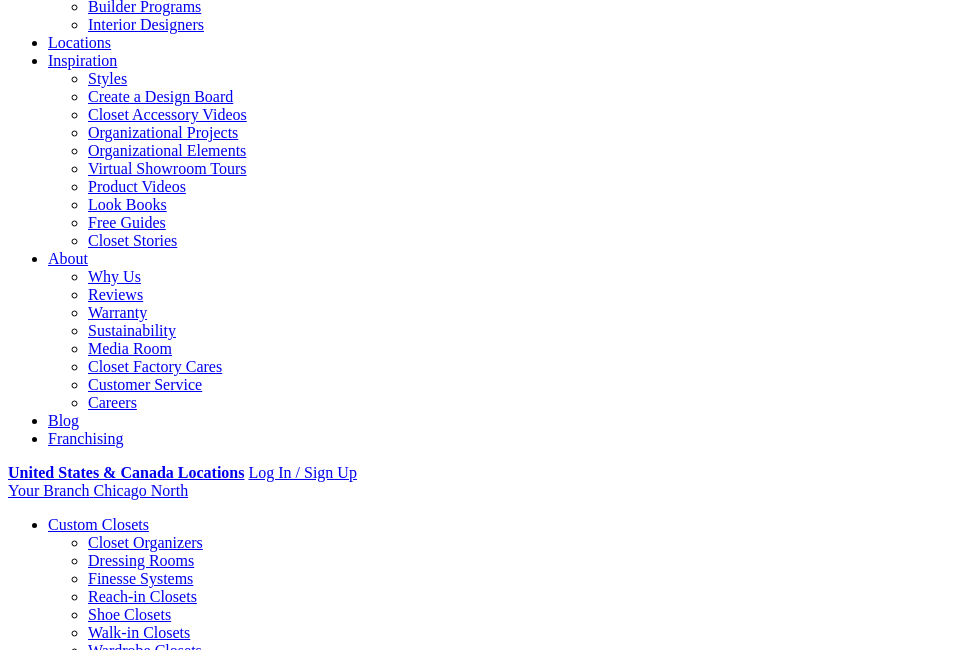 click at bounding box center (0, 0) 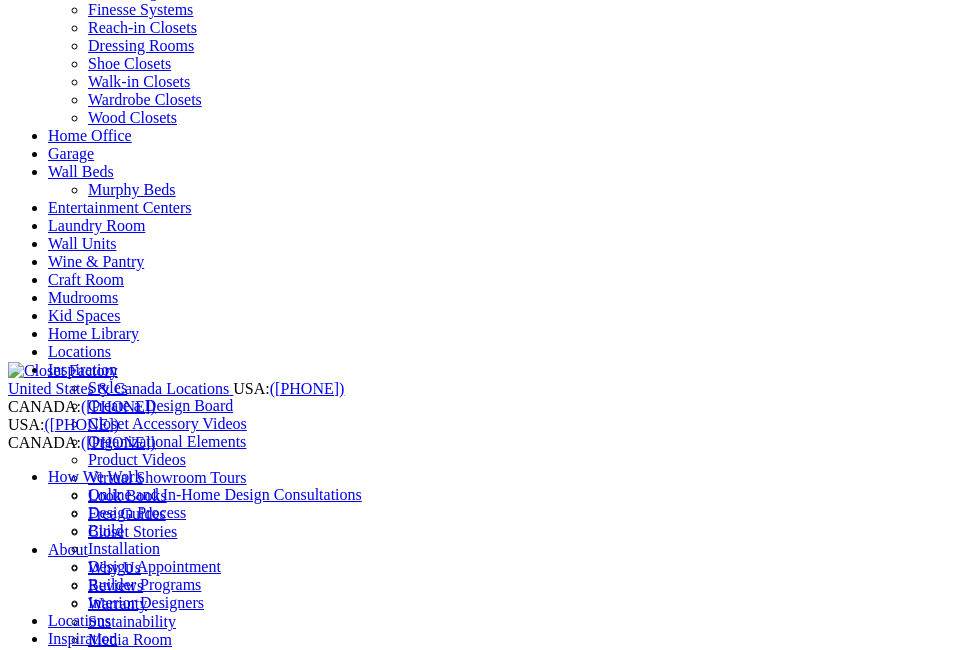 click on "How We Work" at bounding box center (95, -171) 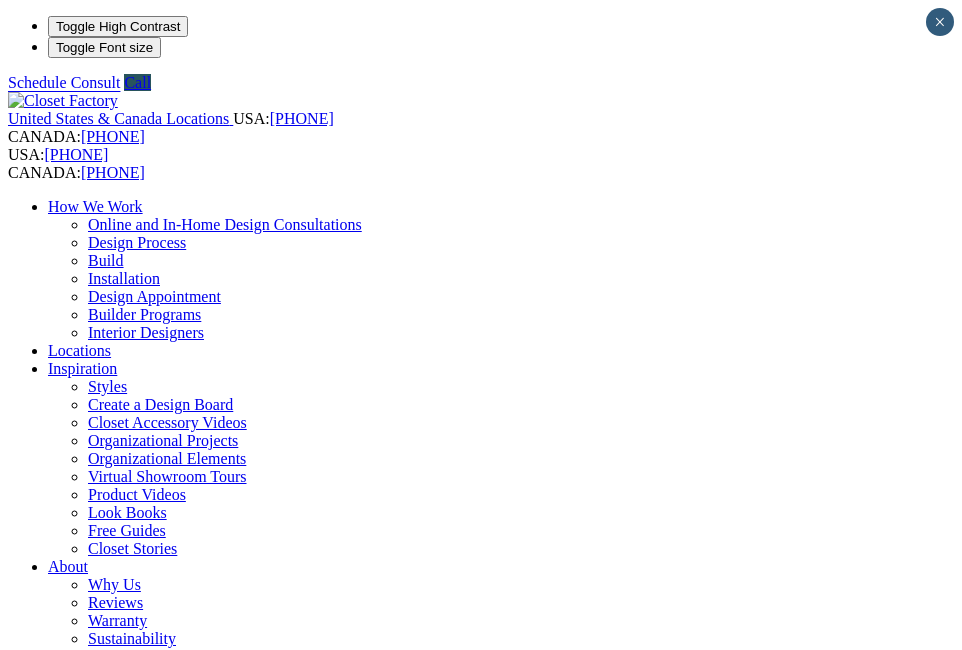 click at bounding box center (79, 1494) 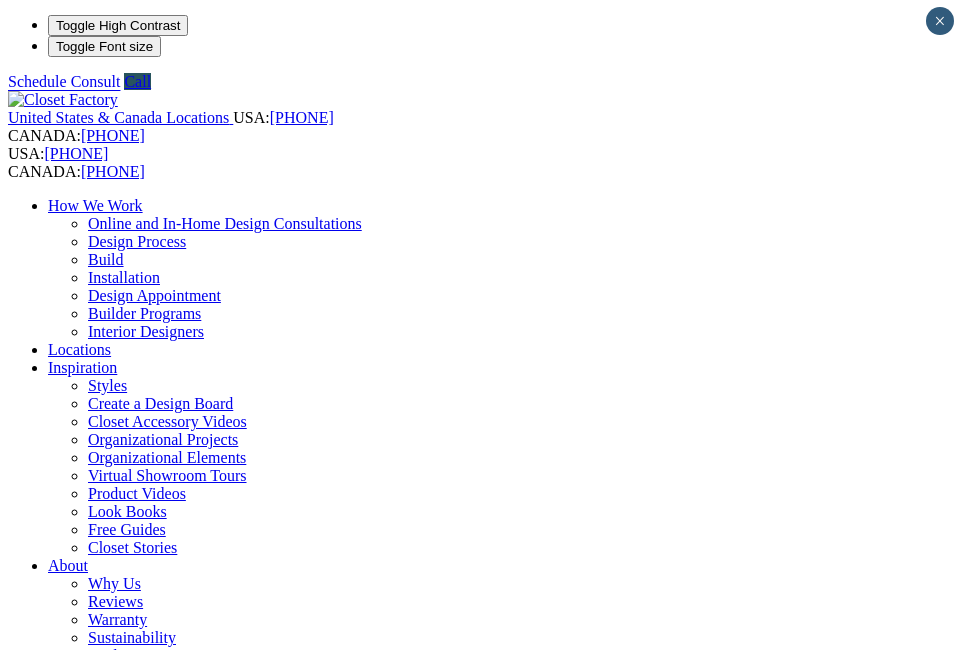 scroll, scrollTop: 0, scrollLeft: 0, axis: both 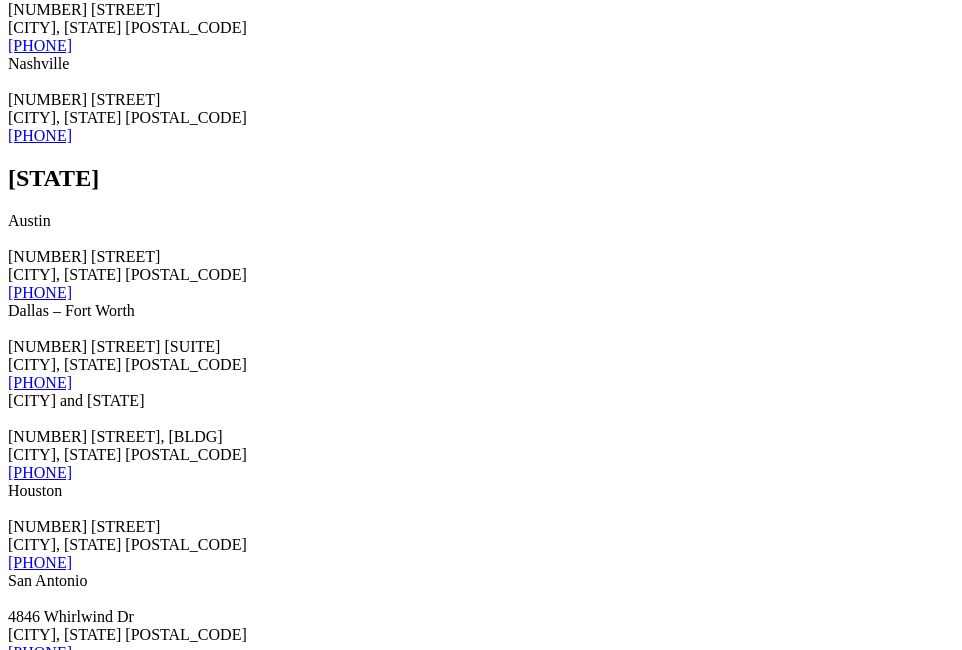click on "515 Busse Road  Elk Grove Village, IL 60007" at bounding box center (481, -4732) 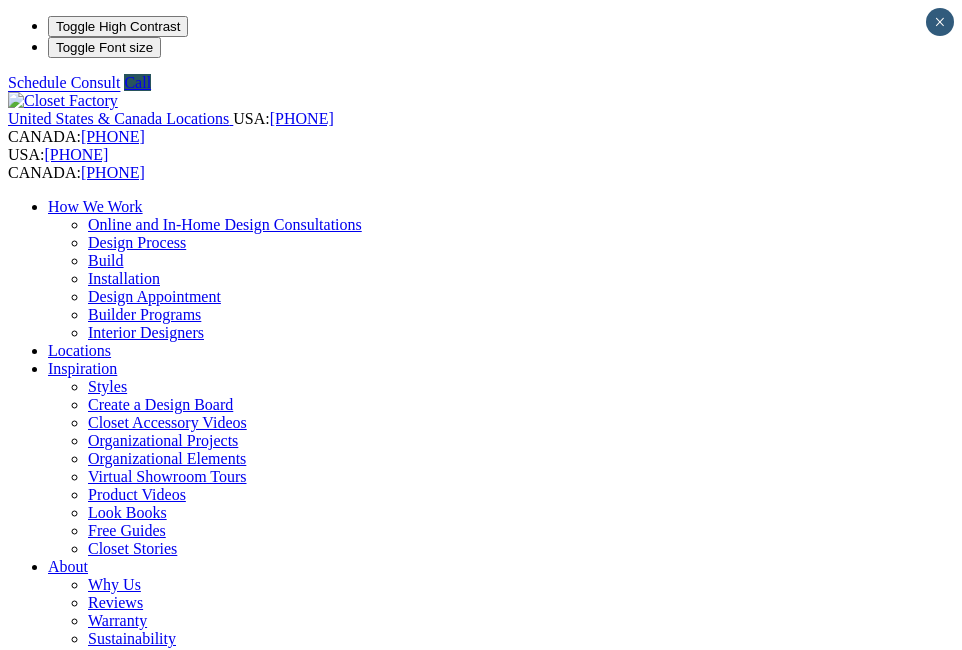 scroll, scrollTop: 0, scrollLeft: 0, axis: both 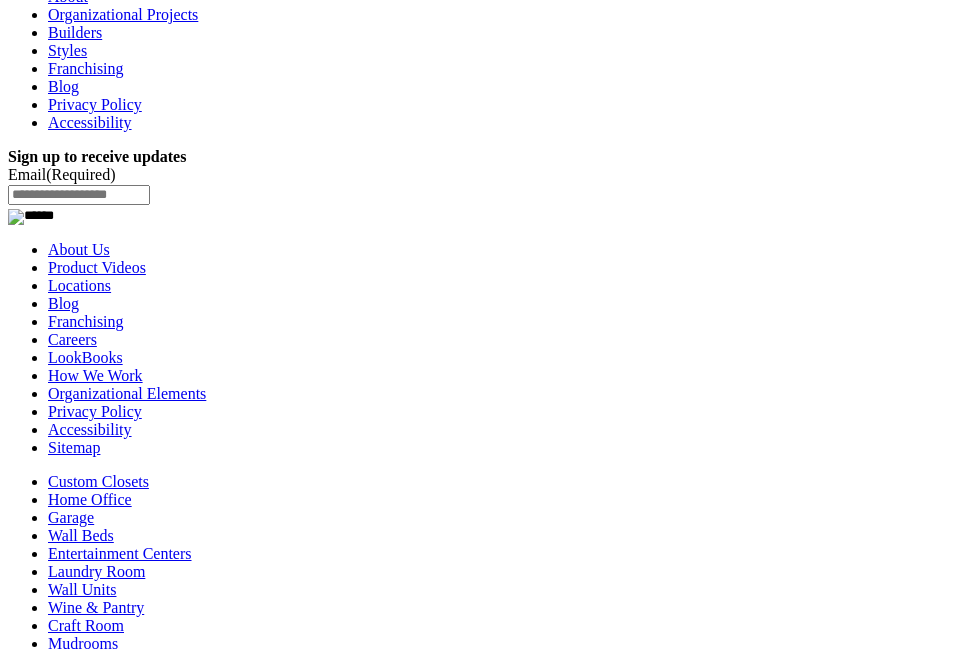 click on "Custom Closets" at bounding box center [98, 481] 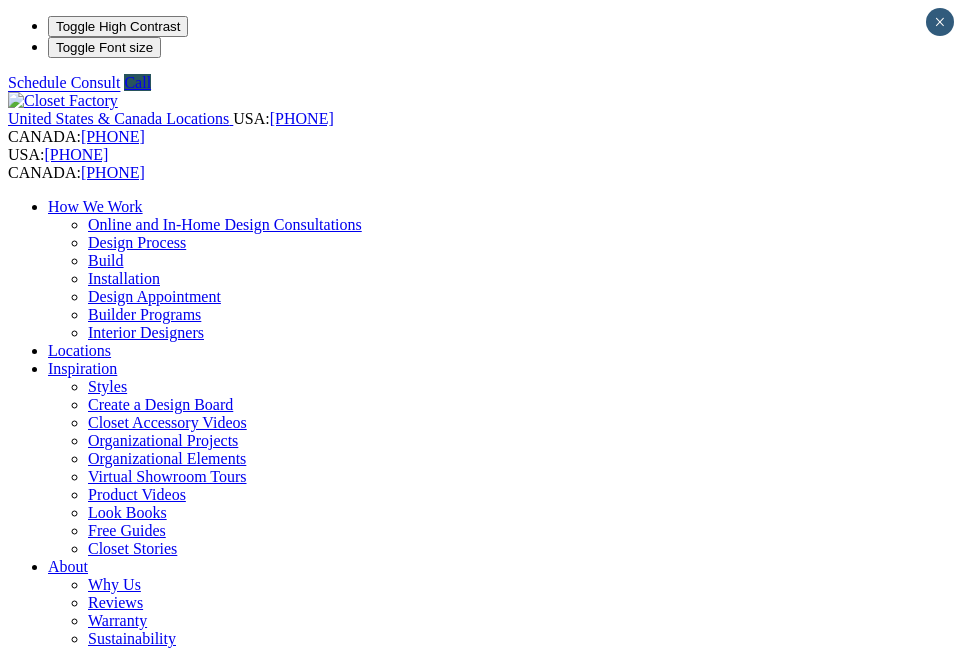scroll, scrollTop: 0, scrollLeft: 0, axis: both 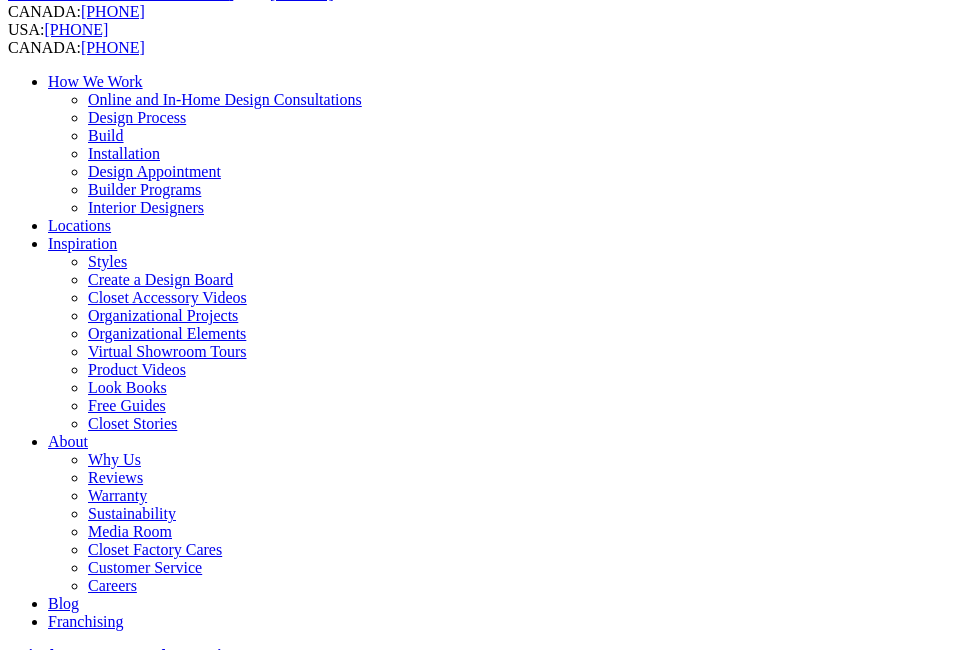 click on "Gallery" at bounding box center [111, 1969] 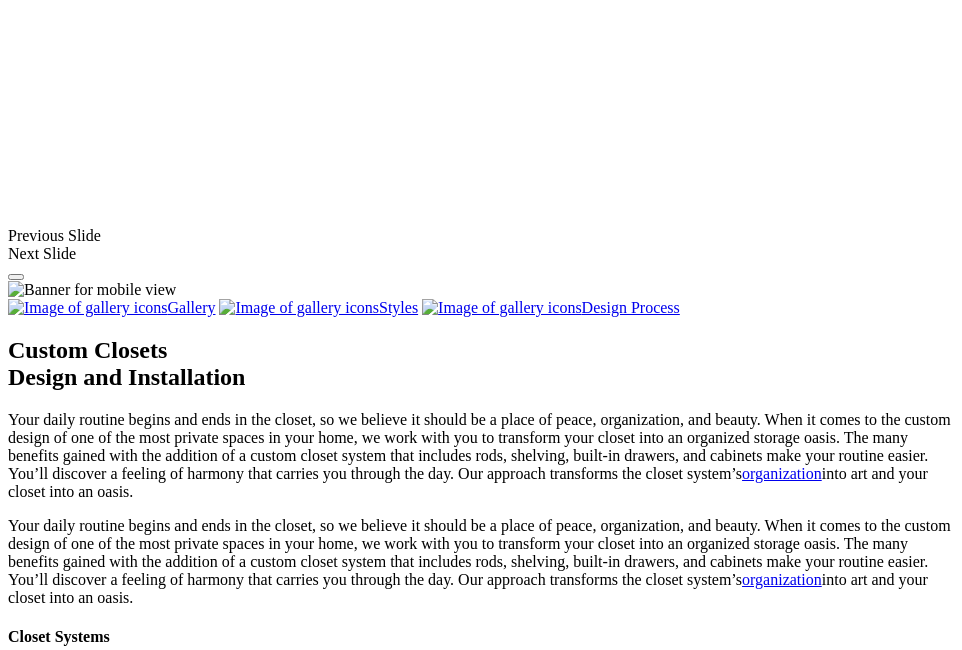scroll, scrollTop: 1790, scrollLeft: 0, axis: vertical 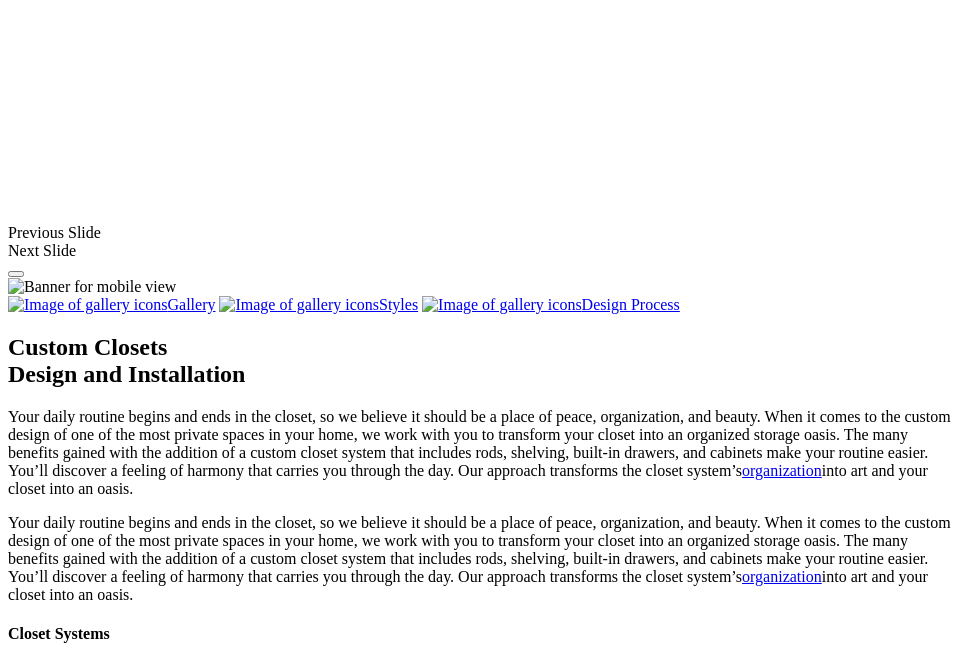 click at bounding box center [407, 1879] 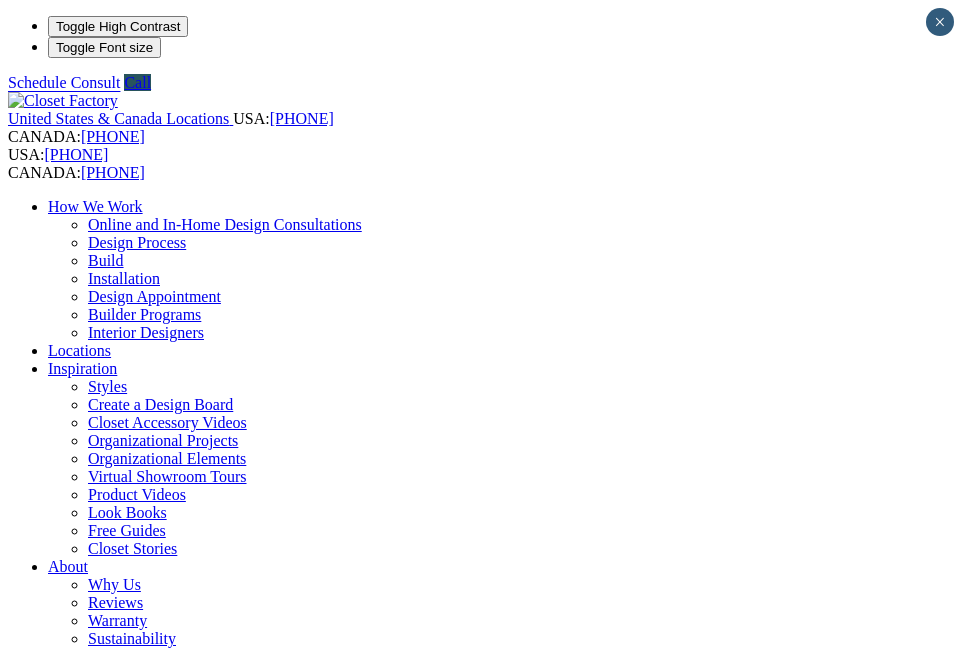 scroll, scrollTop: 0, scrollLeft: 0, axis: both 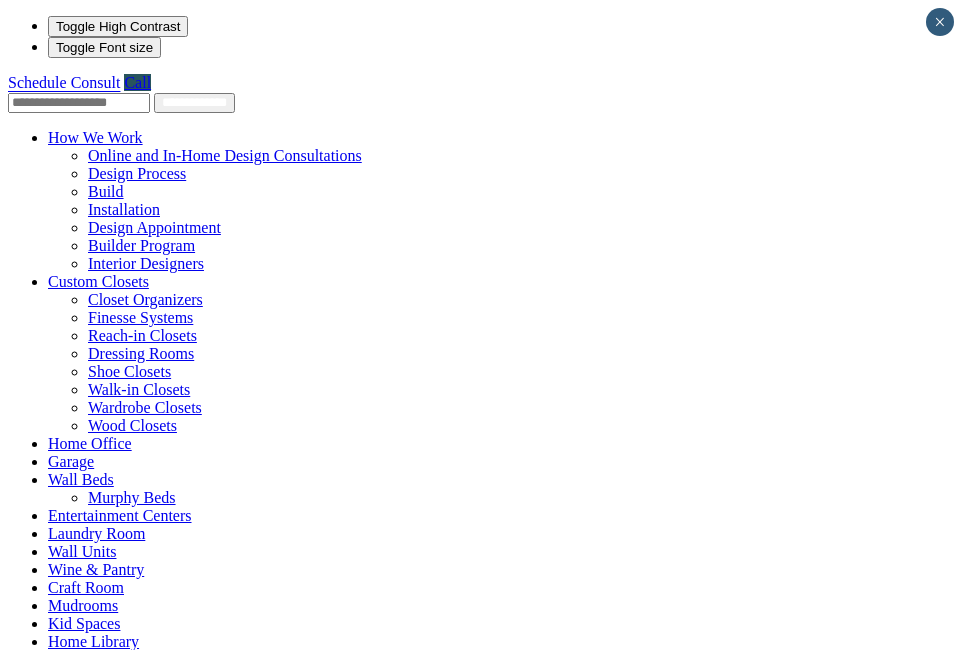 click on "Entertainment Centers" at bounding box center (120, 515) 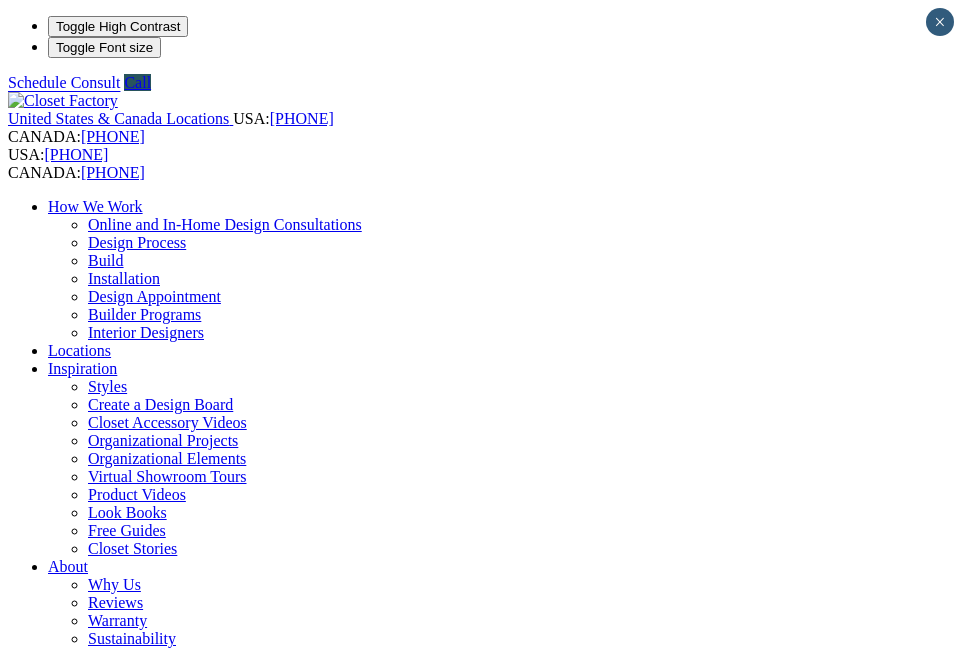 scroll, scrollTop: 0, scrollLeft: 0, axis: both 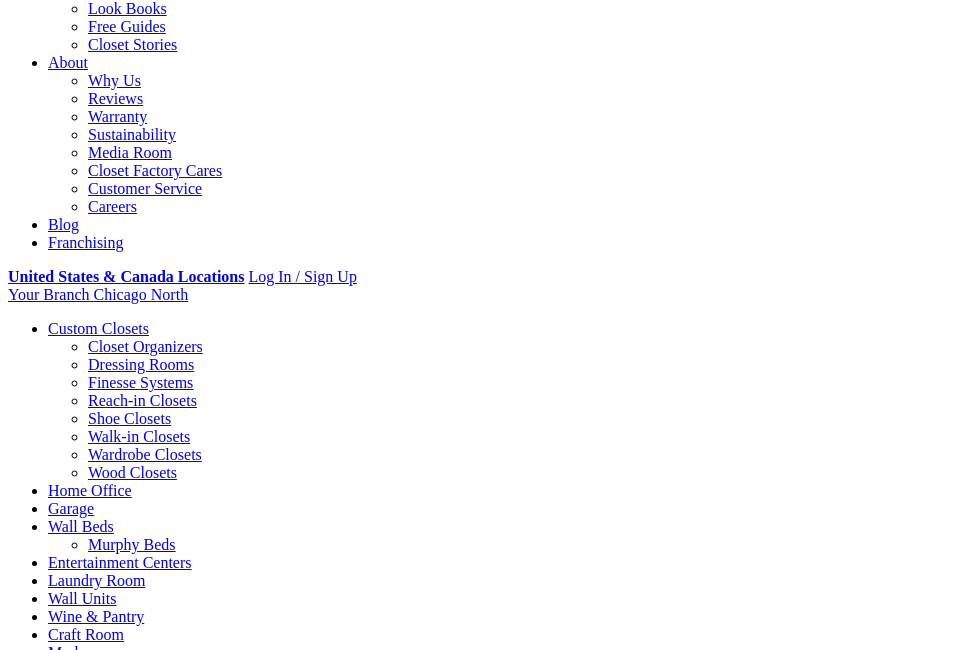 click on "Gallery" at bounding box center [111, 1468] 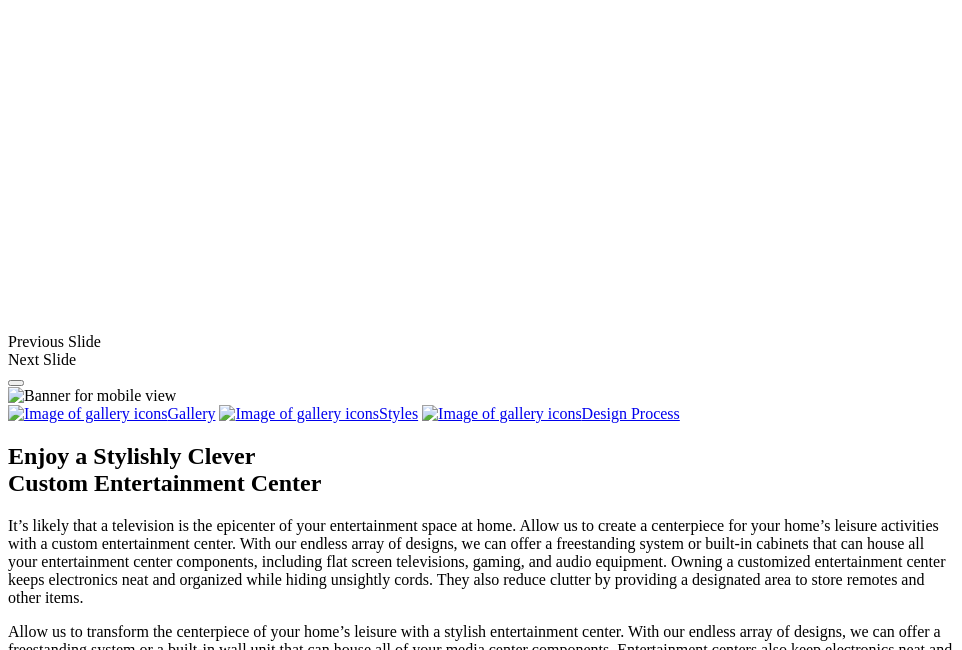 scroll, scrollTop: 1566, scrollLeft: 0, axis: vertical 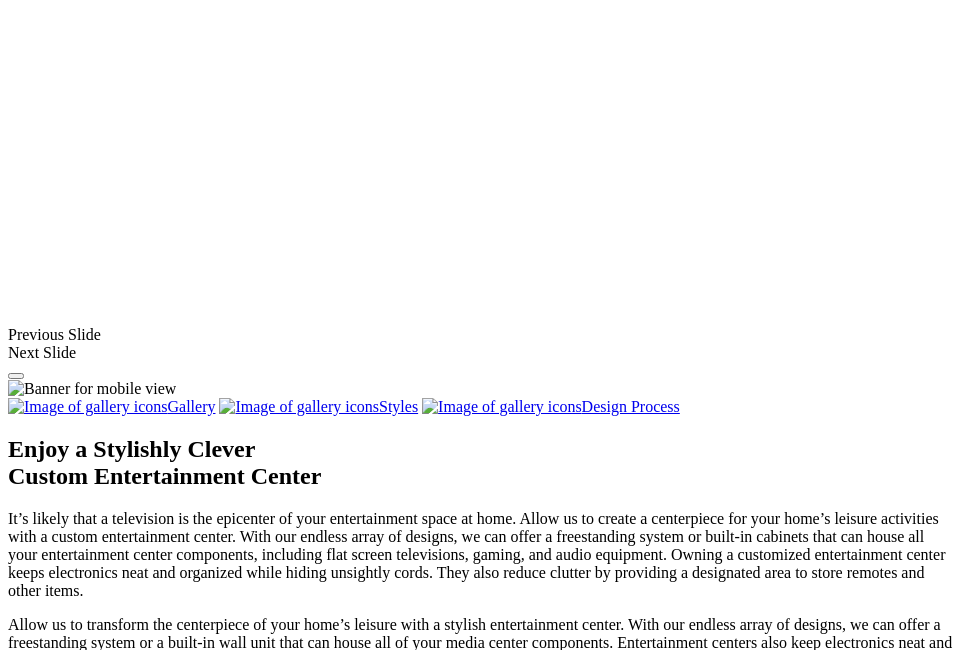 click at bounding box center (605, 1364) 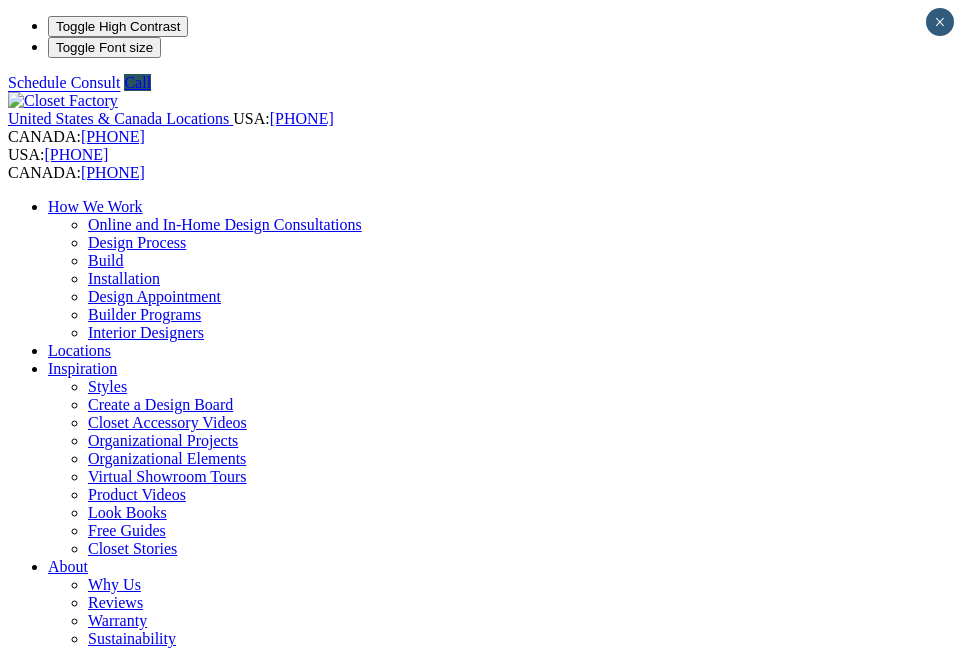 scroll, scrollTop: 0, scrollLeft: 0, axis: both 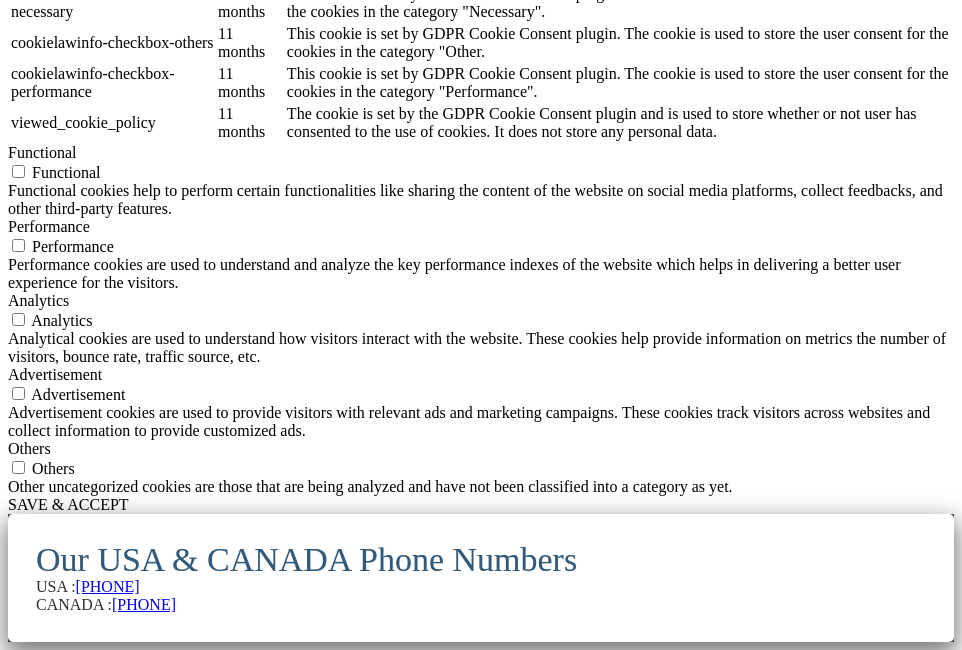 click at bounding box center (0, 0) 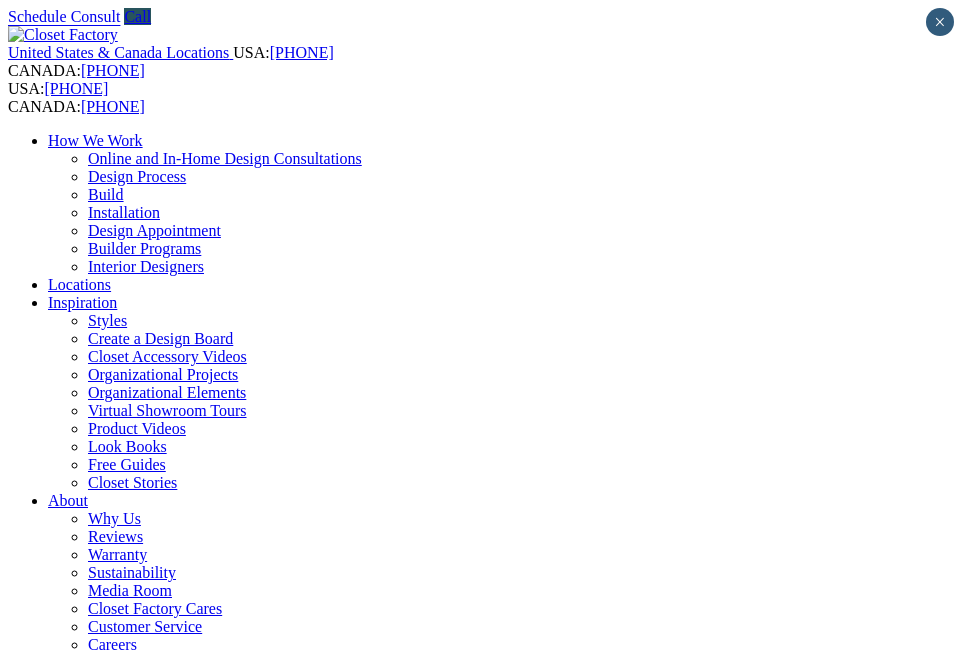 scroll, scrollTop: 0, scrollLeft: 0, axis: both 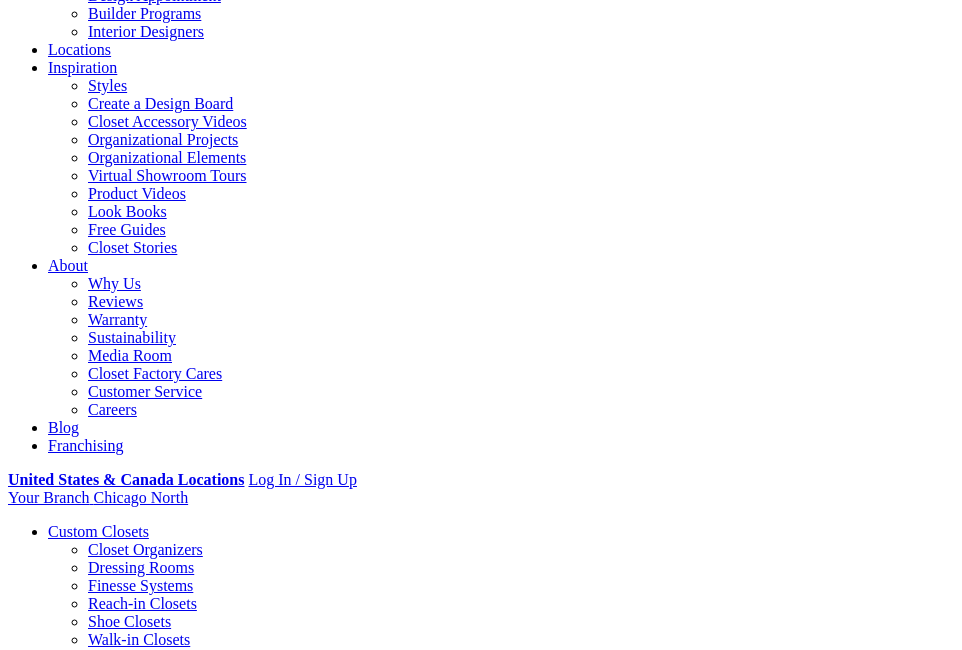 click on "Gallery" at bounding box center (111, 1689) 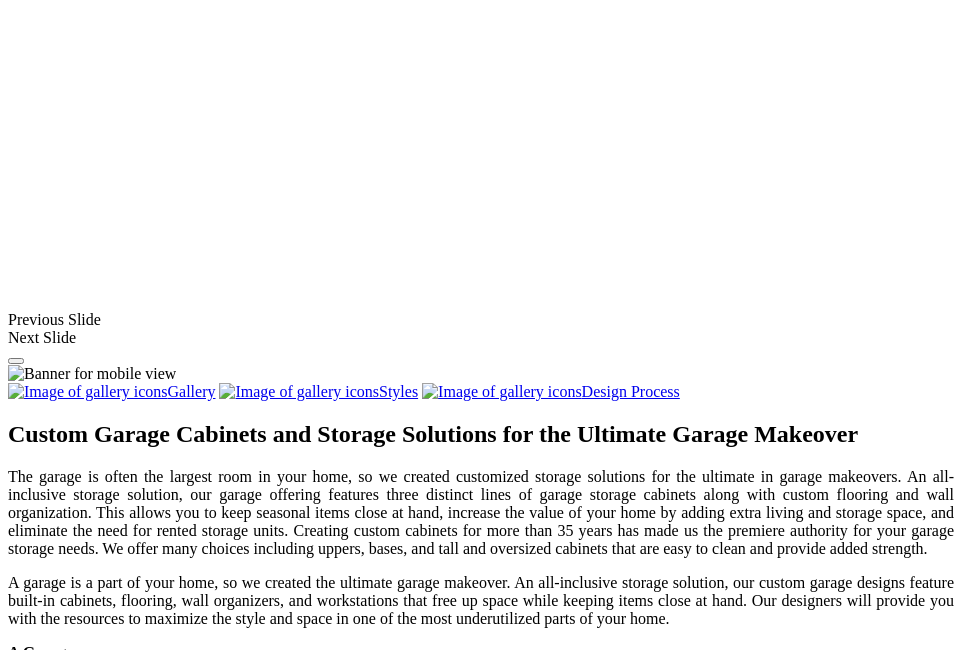 scroll, scrollTop: 1603, scrollLeft: 0, axis: vertical 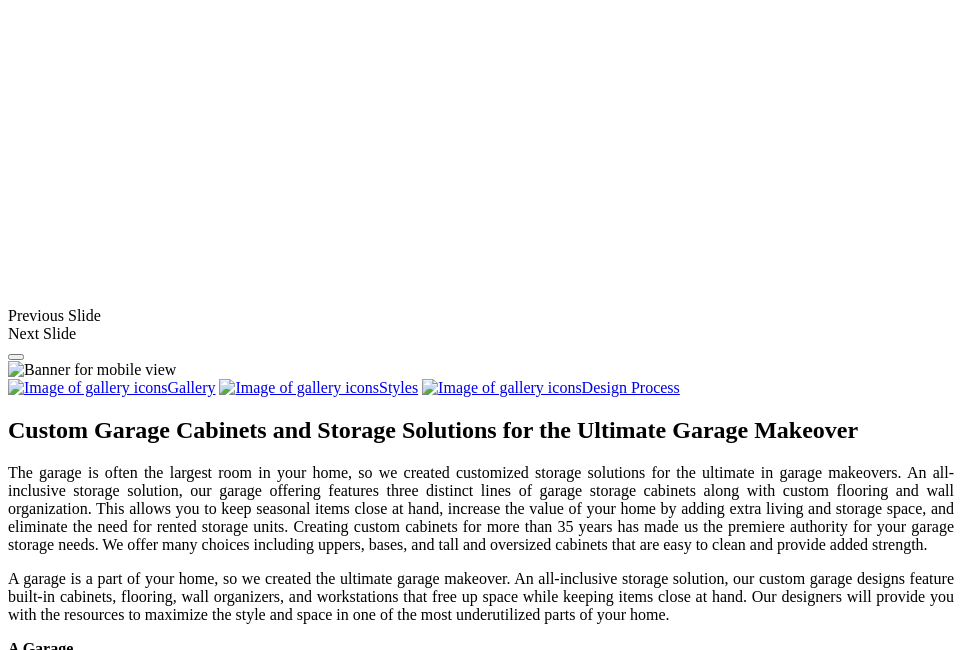 click at bounding box center (186, 1336) 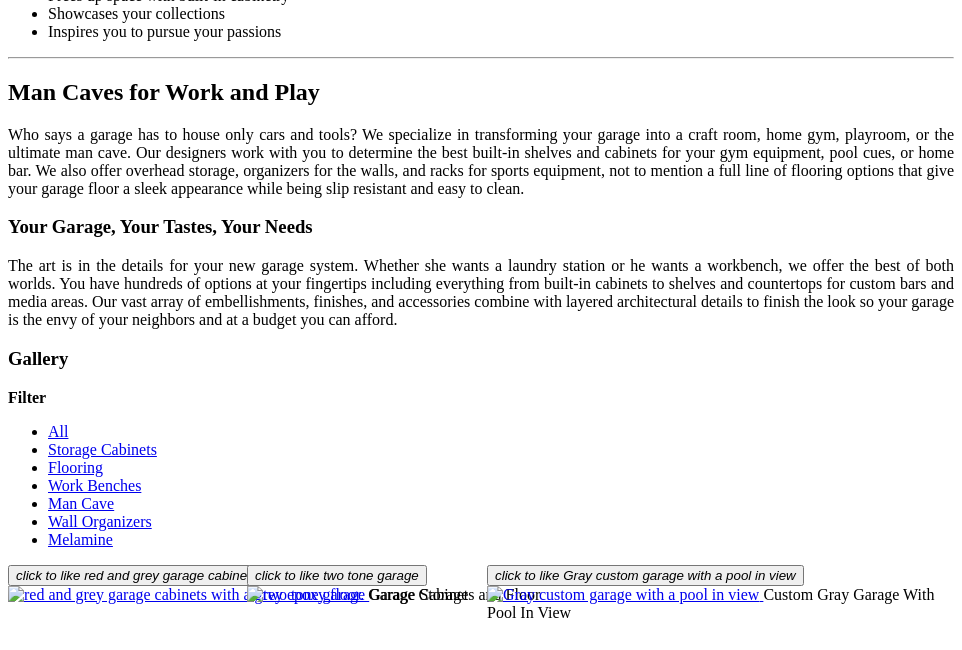 drag, startPoint x: 868, startPoint y: 294, endPoint x: 808, endPoint y: 294, distance: 60 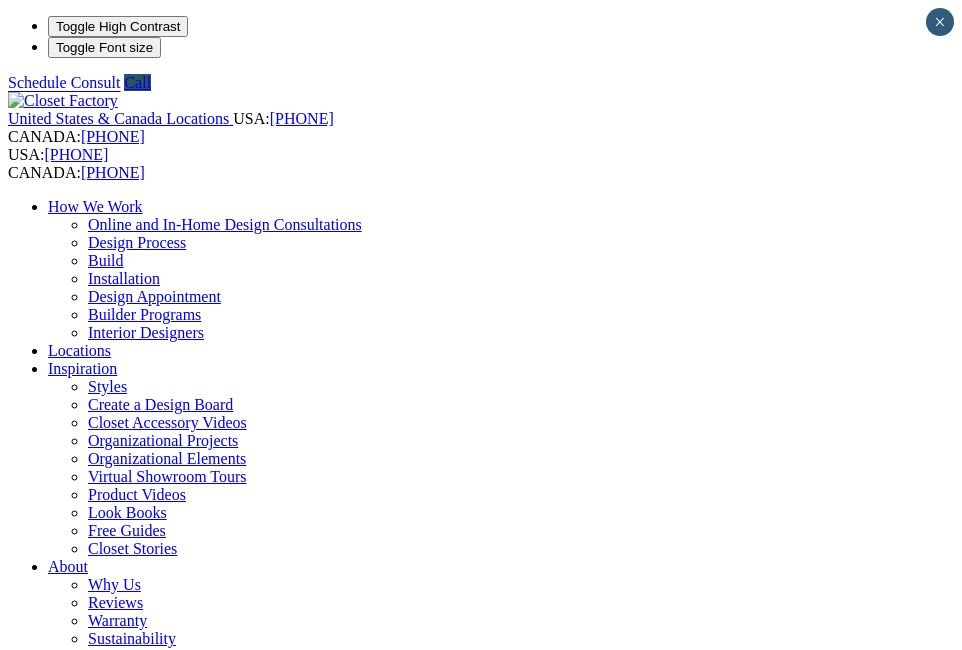 scroll, scrollTop: 0, scrollLeft: 0, axis: both 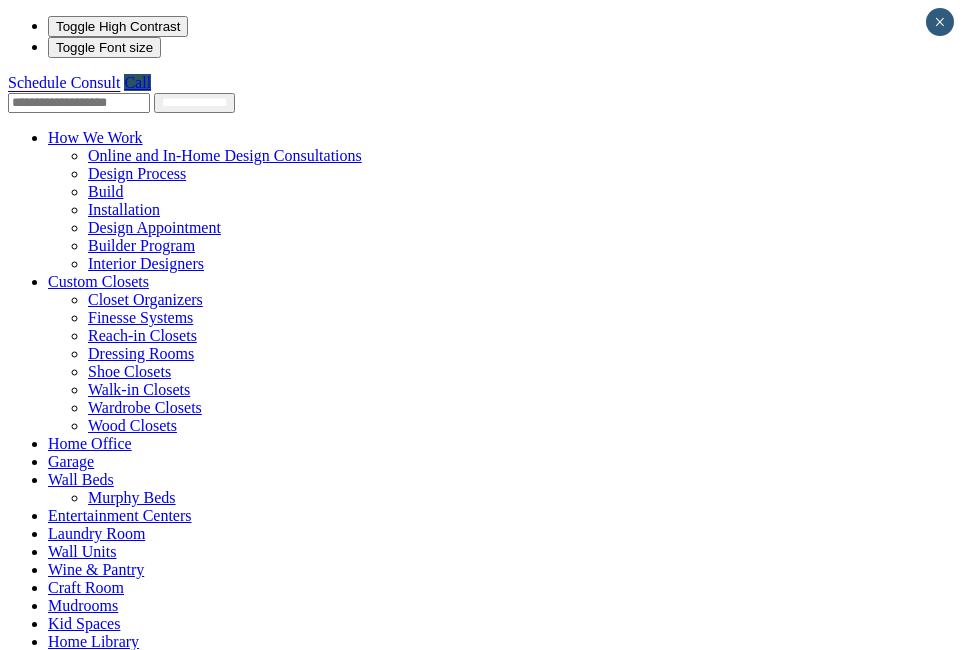 click on "Laundry Room" at bounding box center (96, 533) 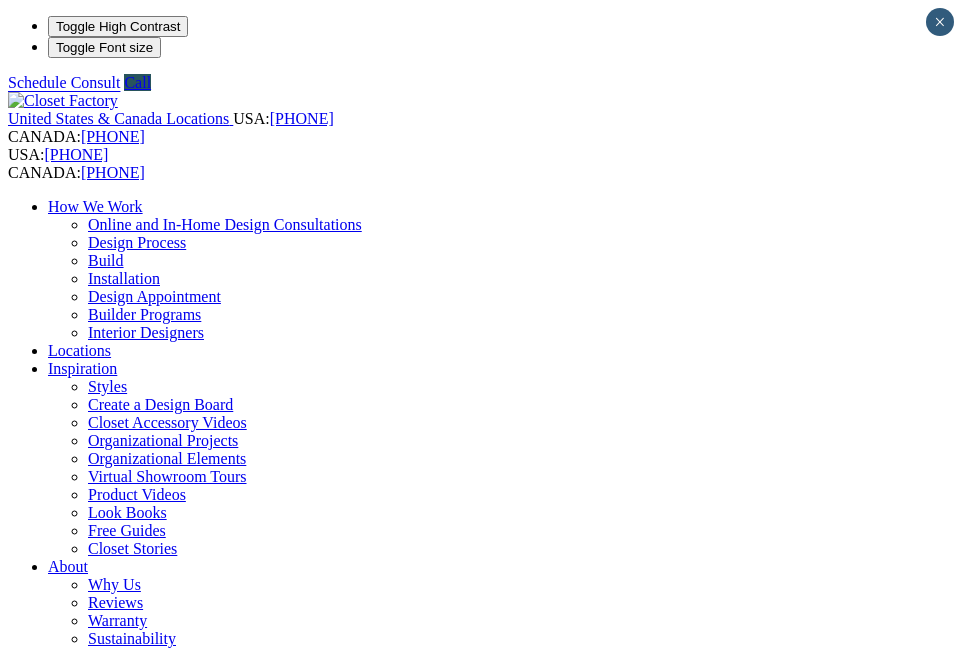 scroll, scrollTop: 0, scrollLeft: 0, axis: both 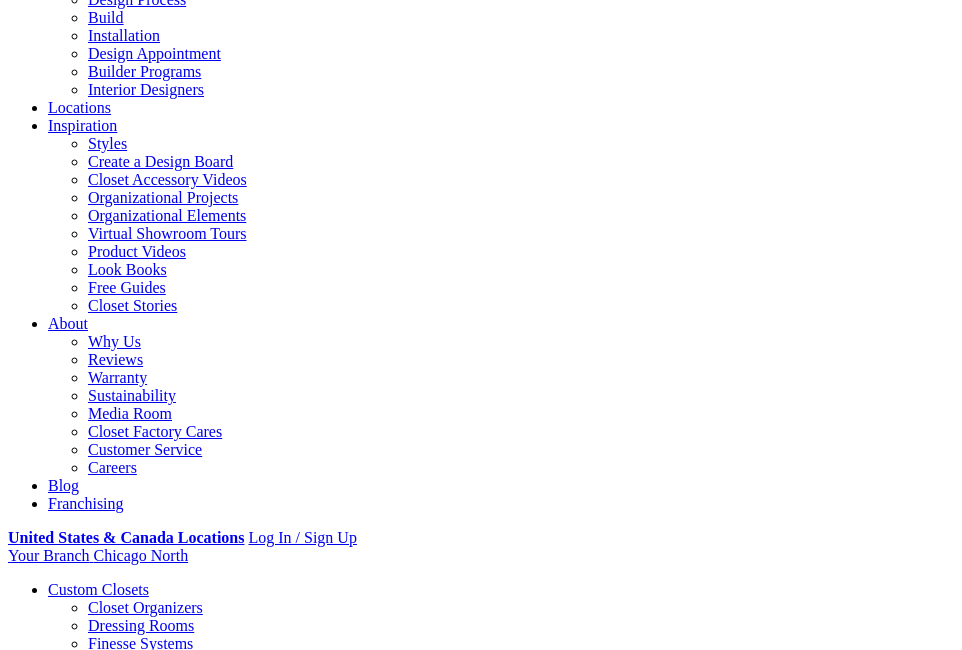 click on "Gallery" at bounding box center [111, 1729] 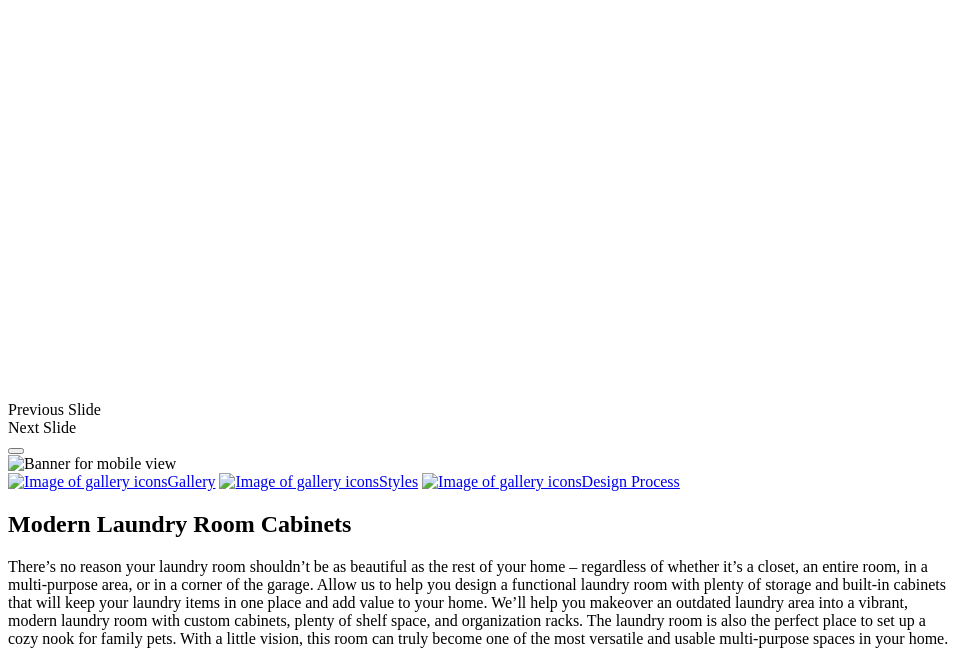 scroll, scrollTop: 1497, scrollLeft: 0, axis: vertical 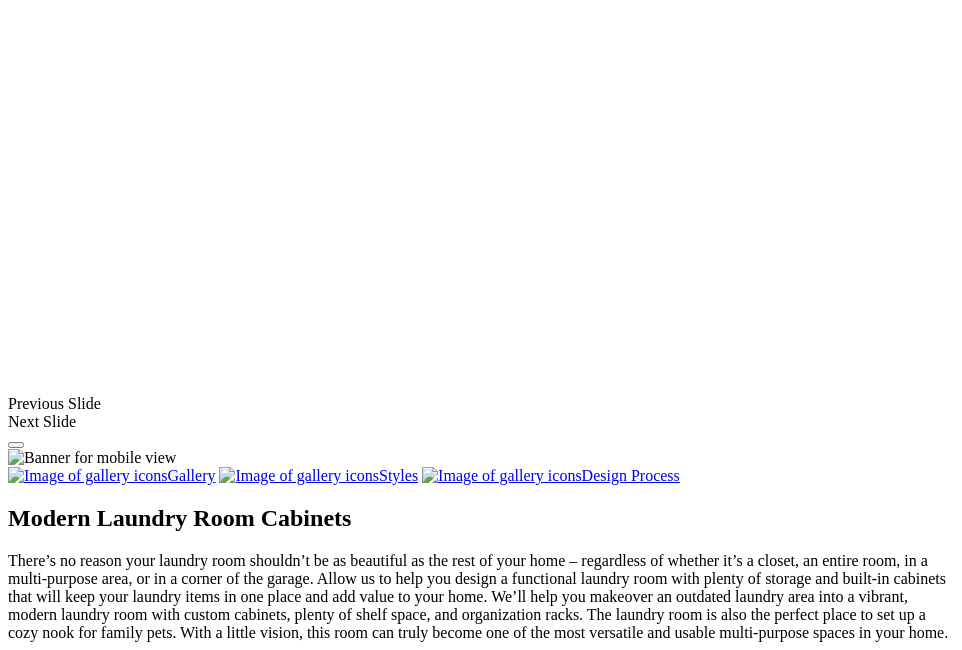 click at bounding box center [163, 1406] 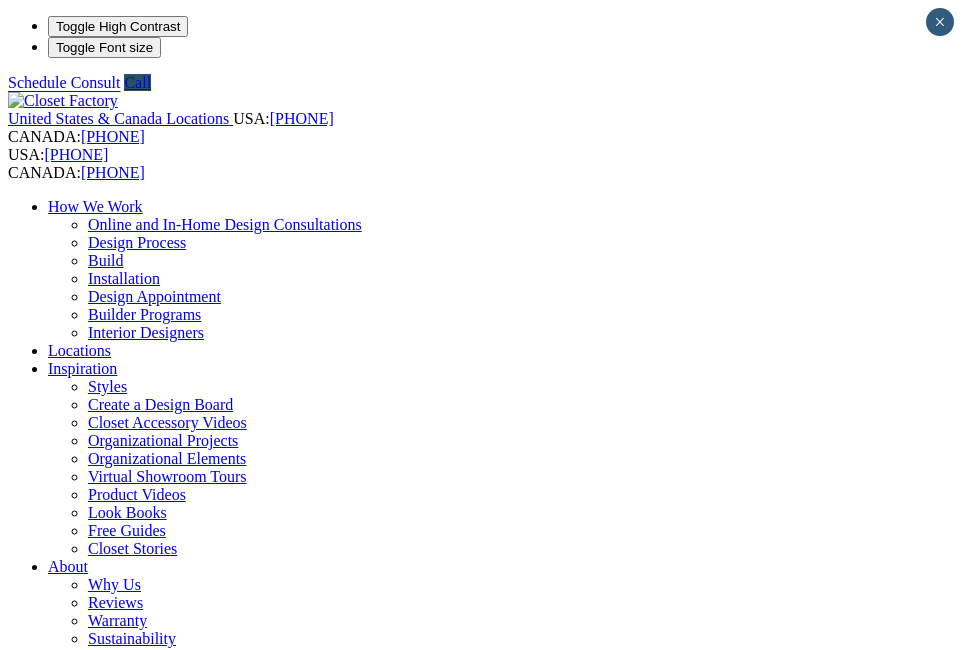 scroll, scrollTop: 0, scrollLeft: 0, axis: both 